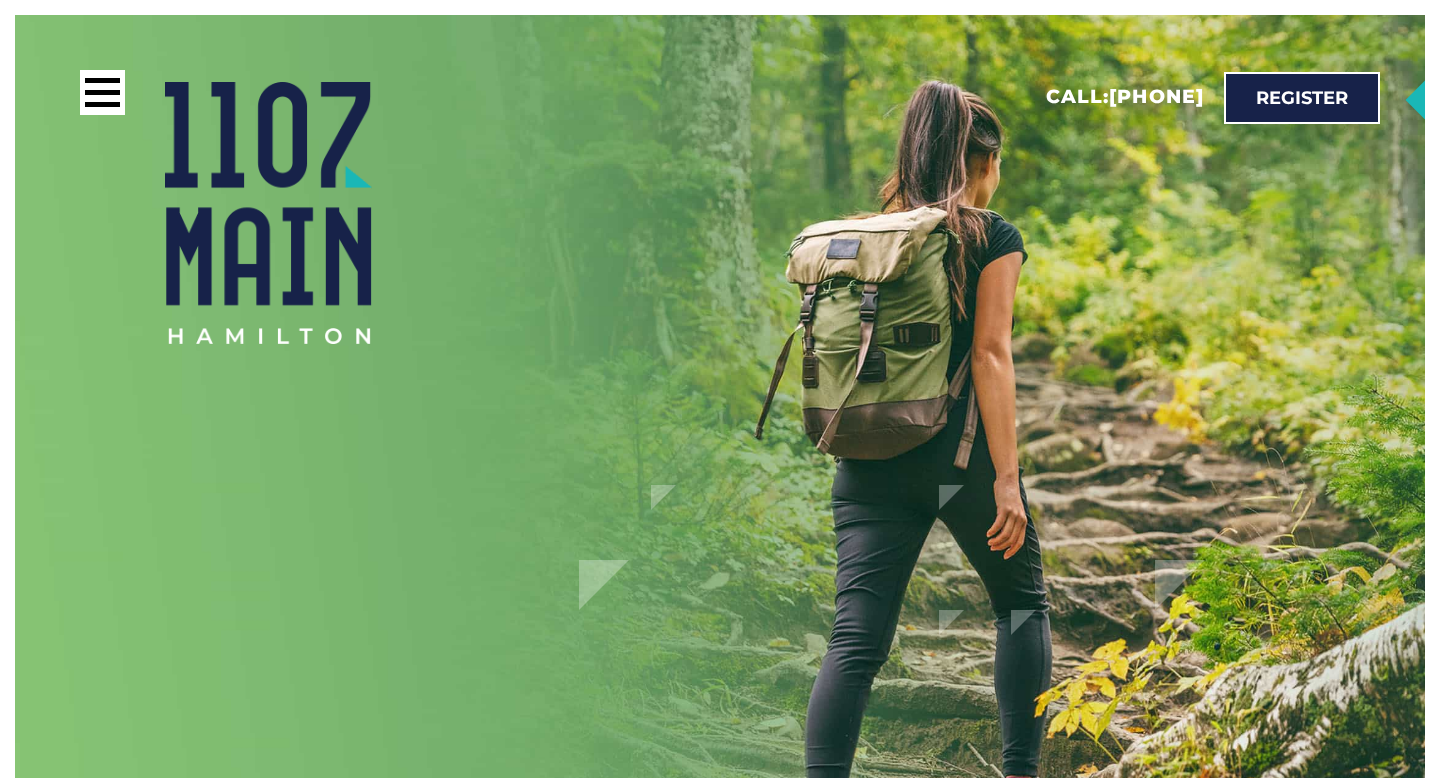 scroll, scrollTop: 0, scrollLeft: 0, axis: both 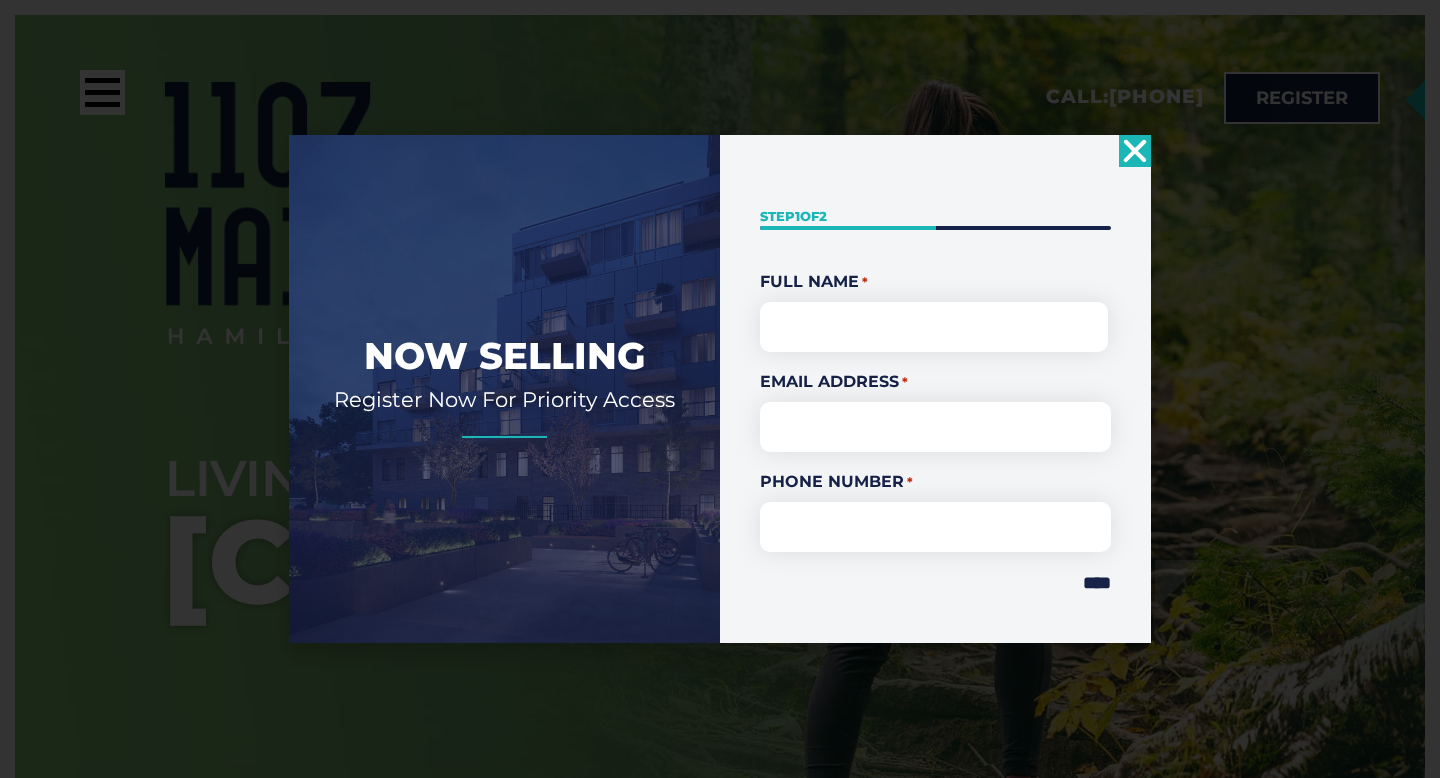 click at bounding box center (1135, 151) 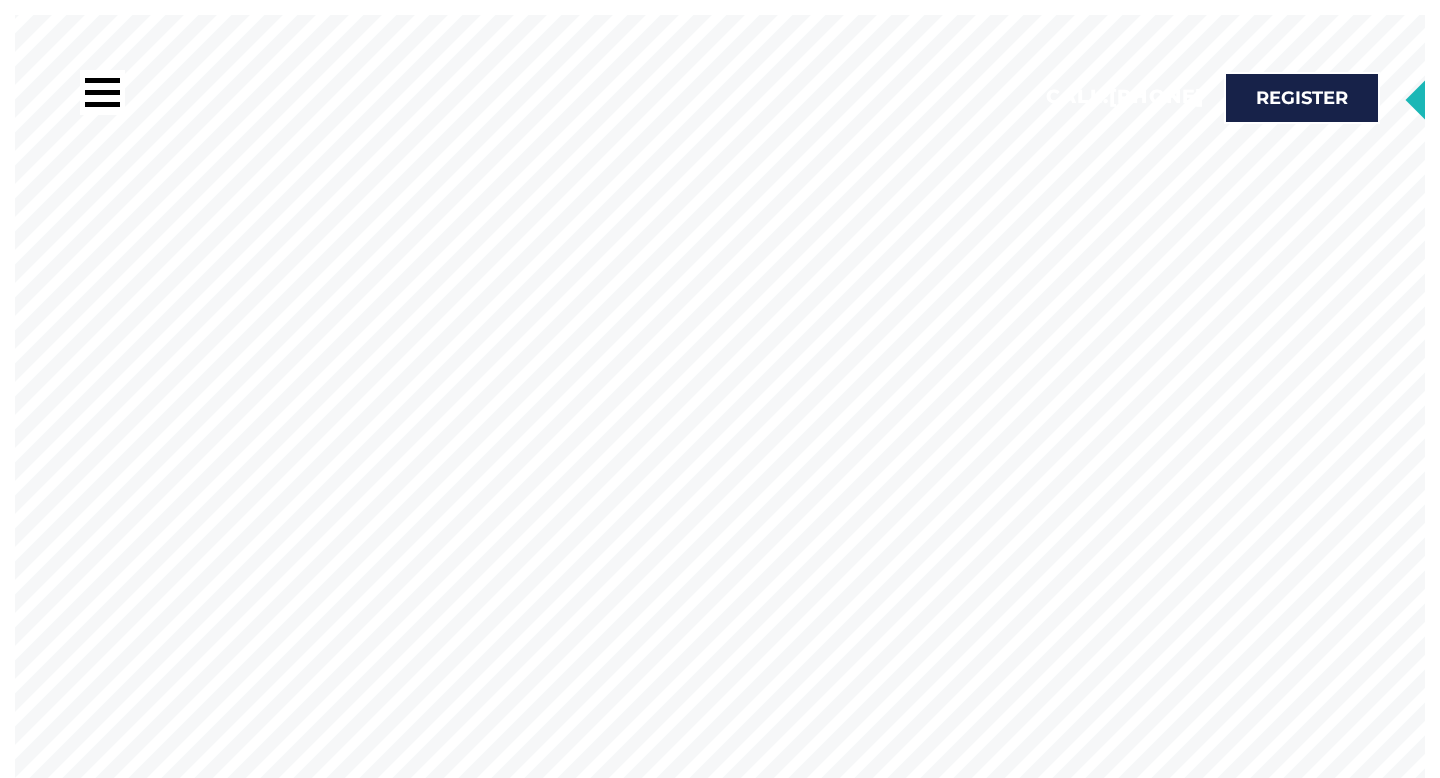 scroll, scrollTop: 0, scrollLeft: 0, axis: both 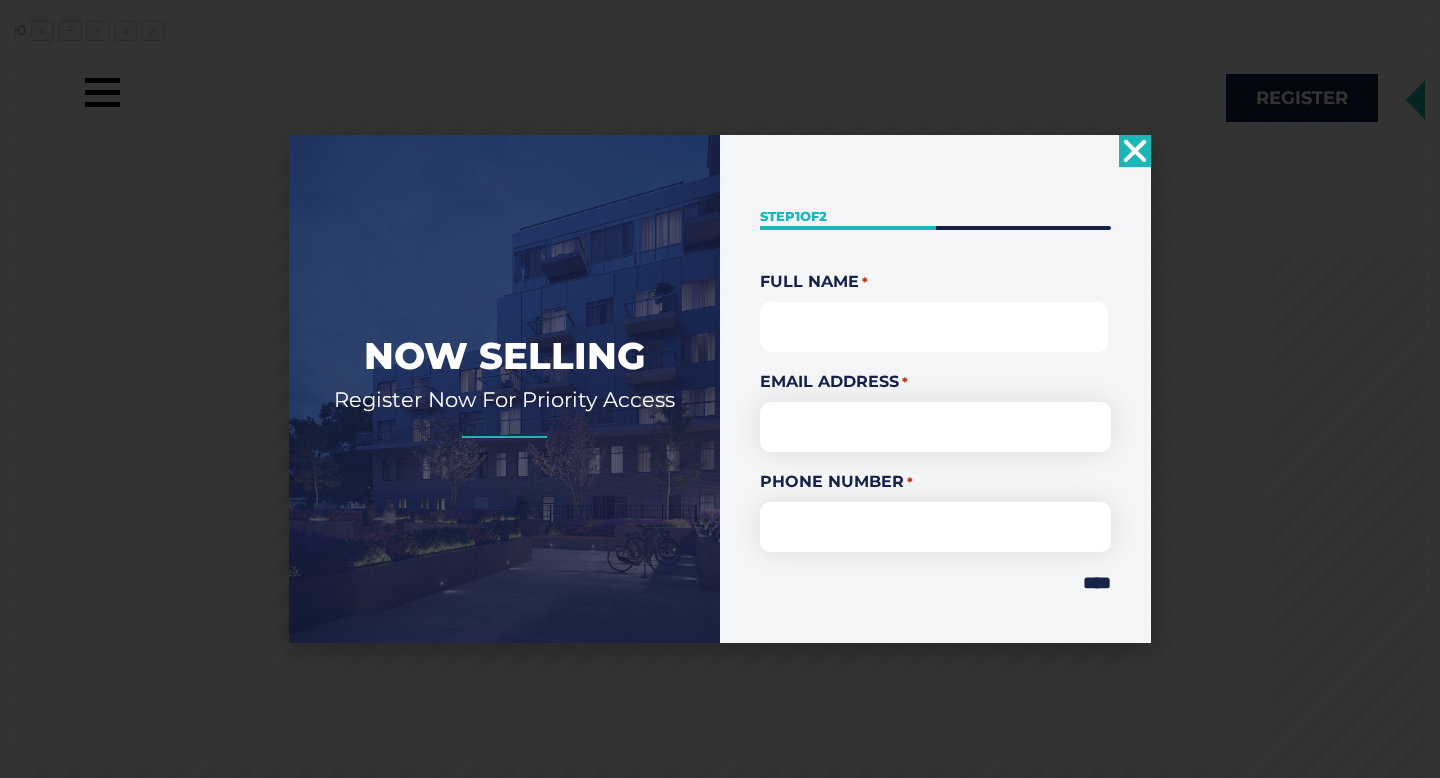 click on "First" at bounding box center [934, 327] 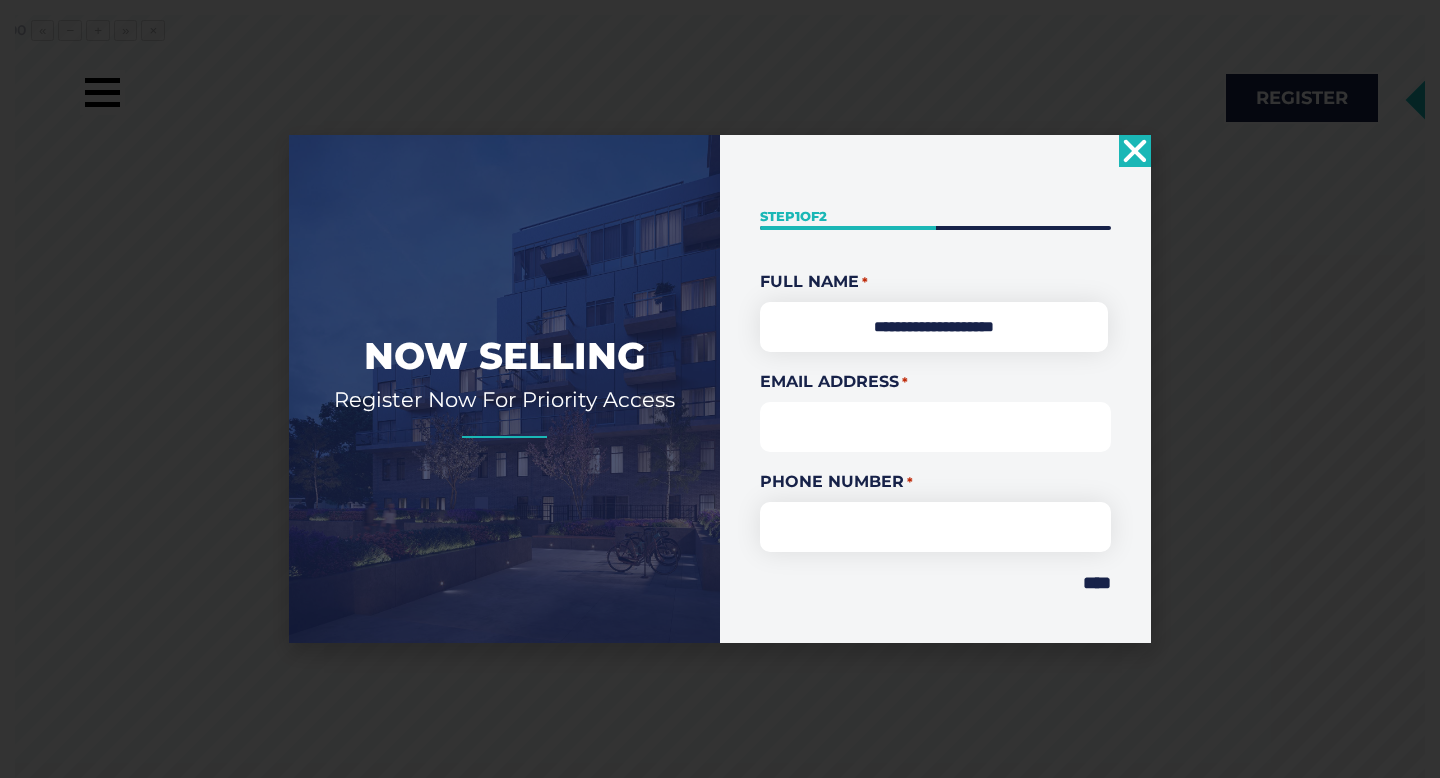 type on "**********" 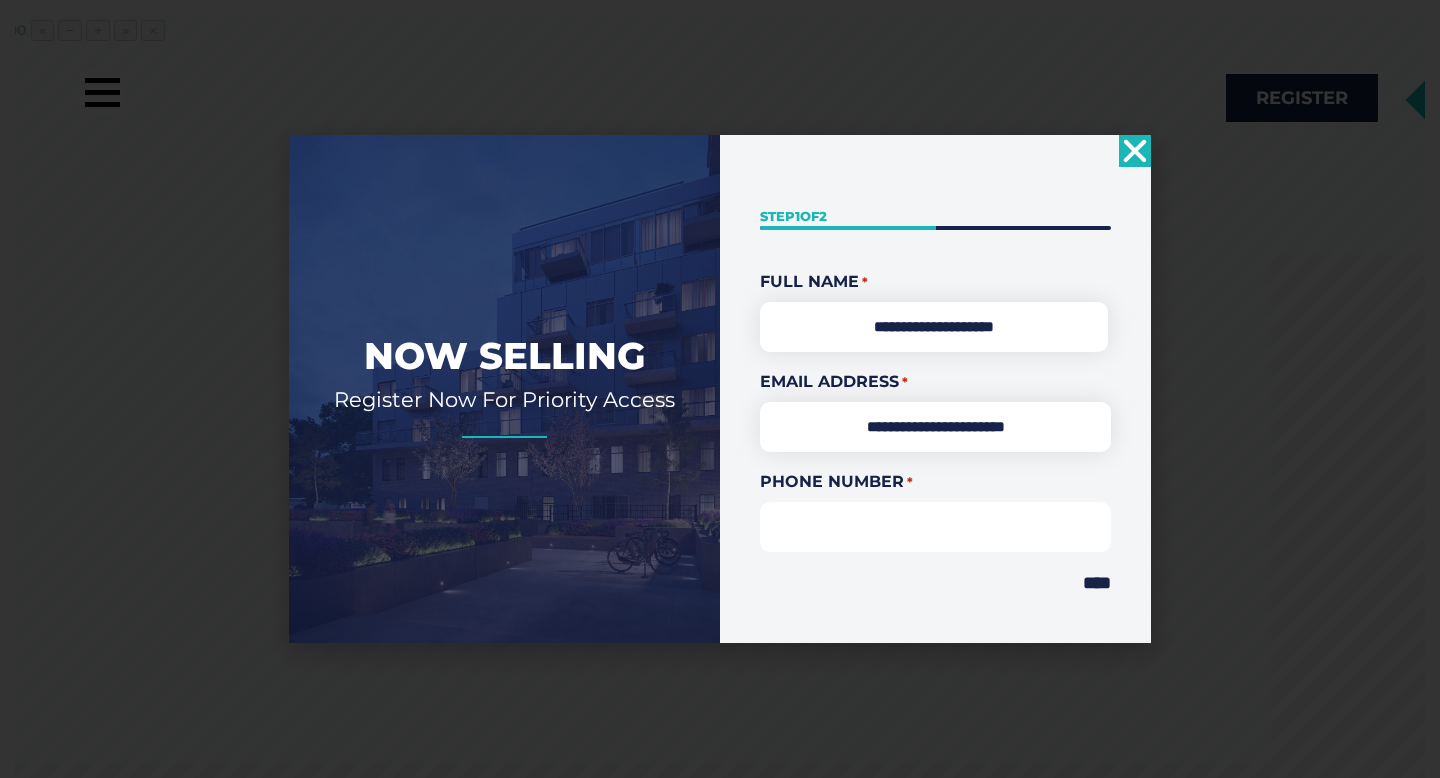type on "**********" 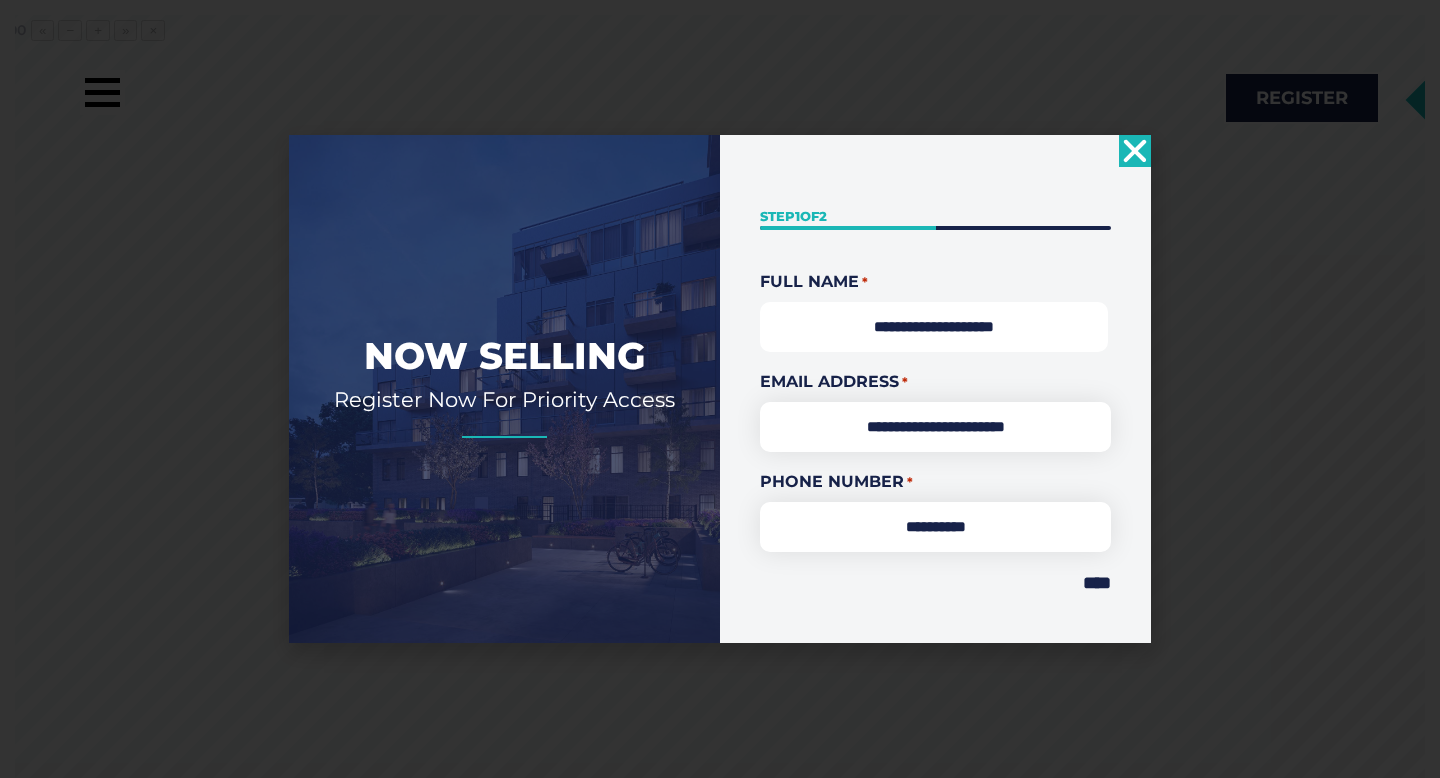 click on "**********" at bounding box center [934, 327] 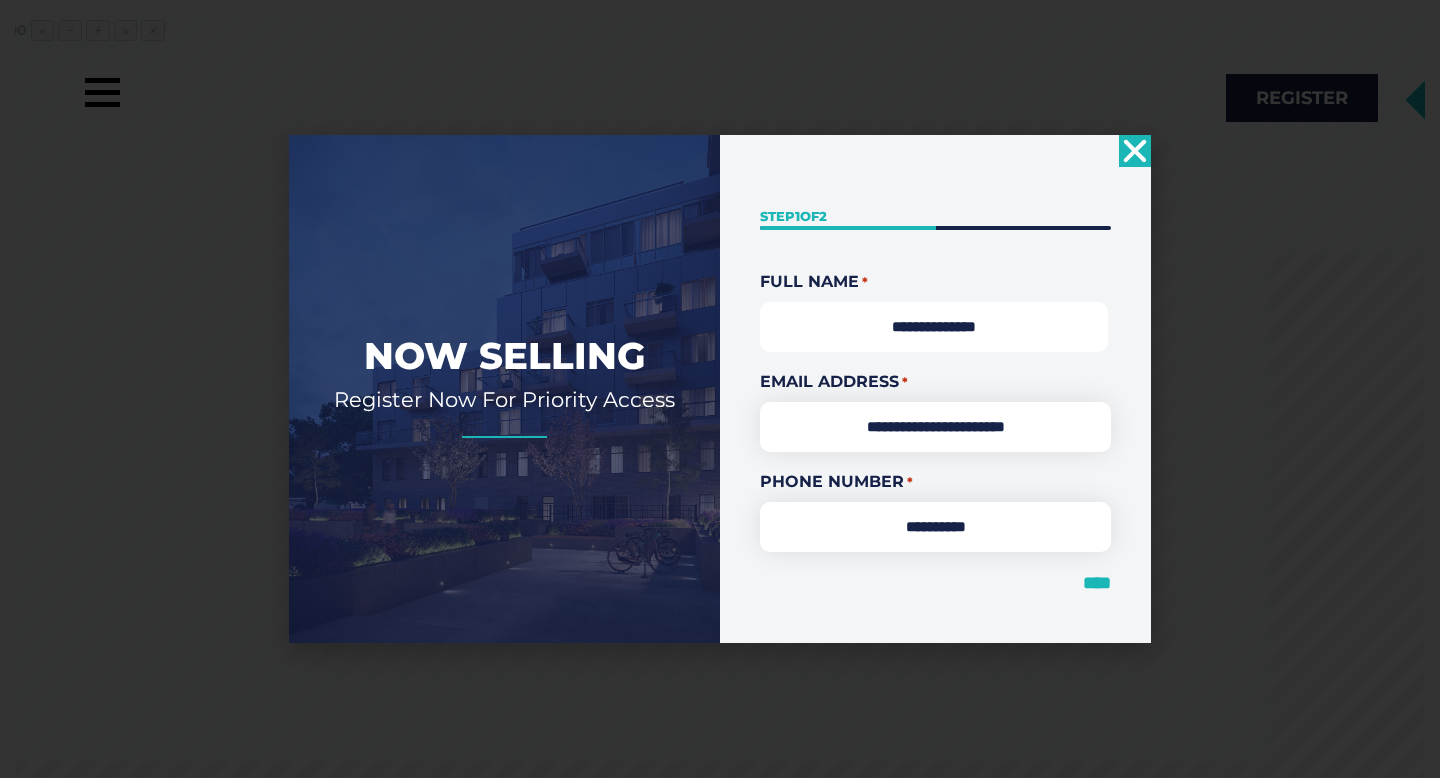 type on "**********" 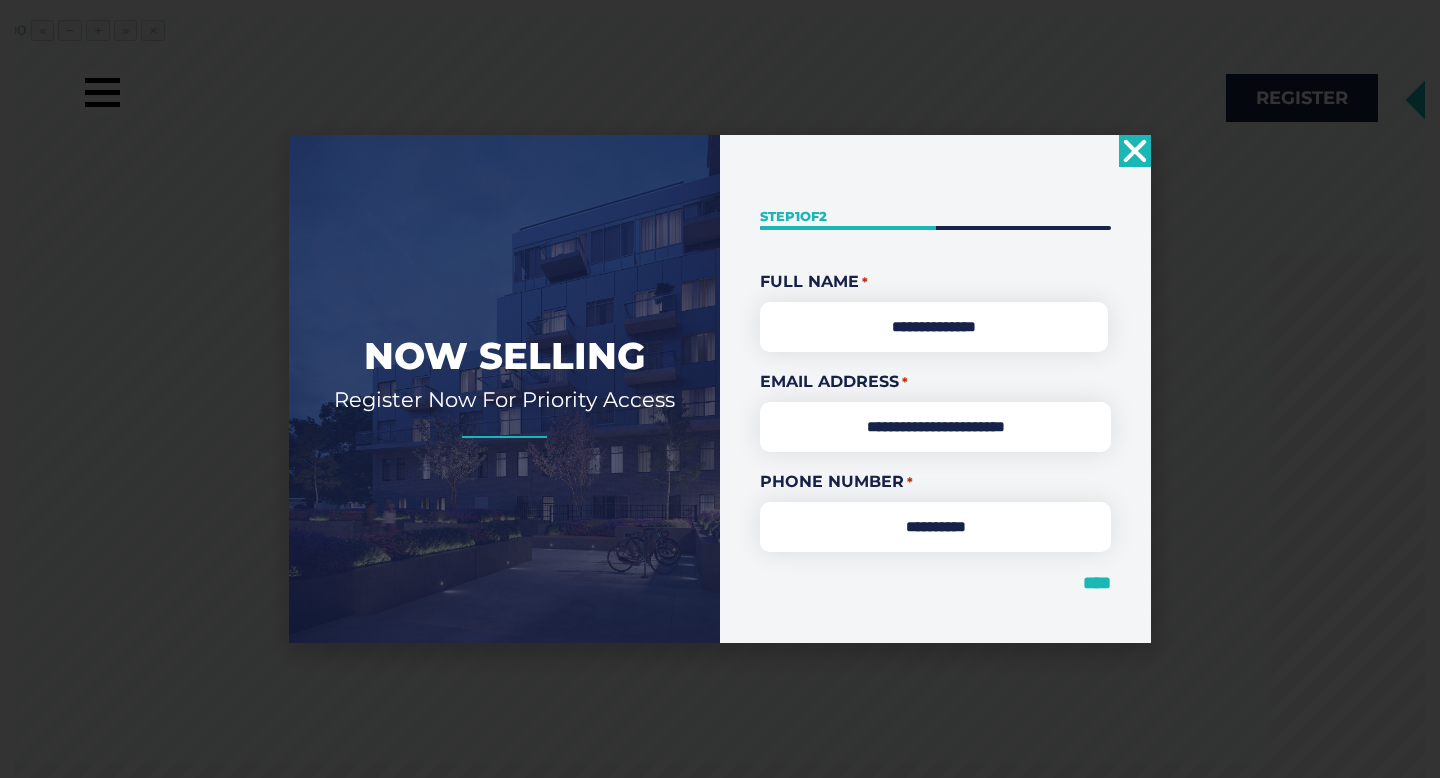 click on "****" at bounding box center [1097, 583] 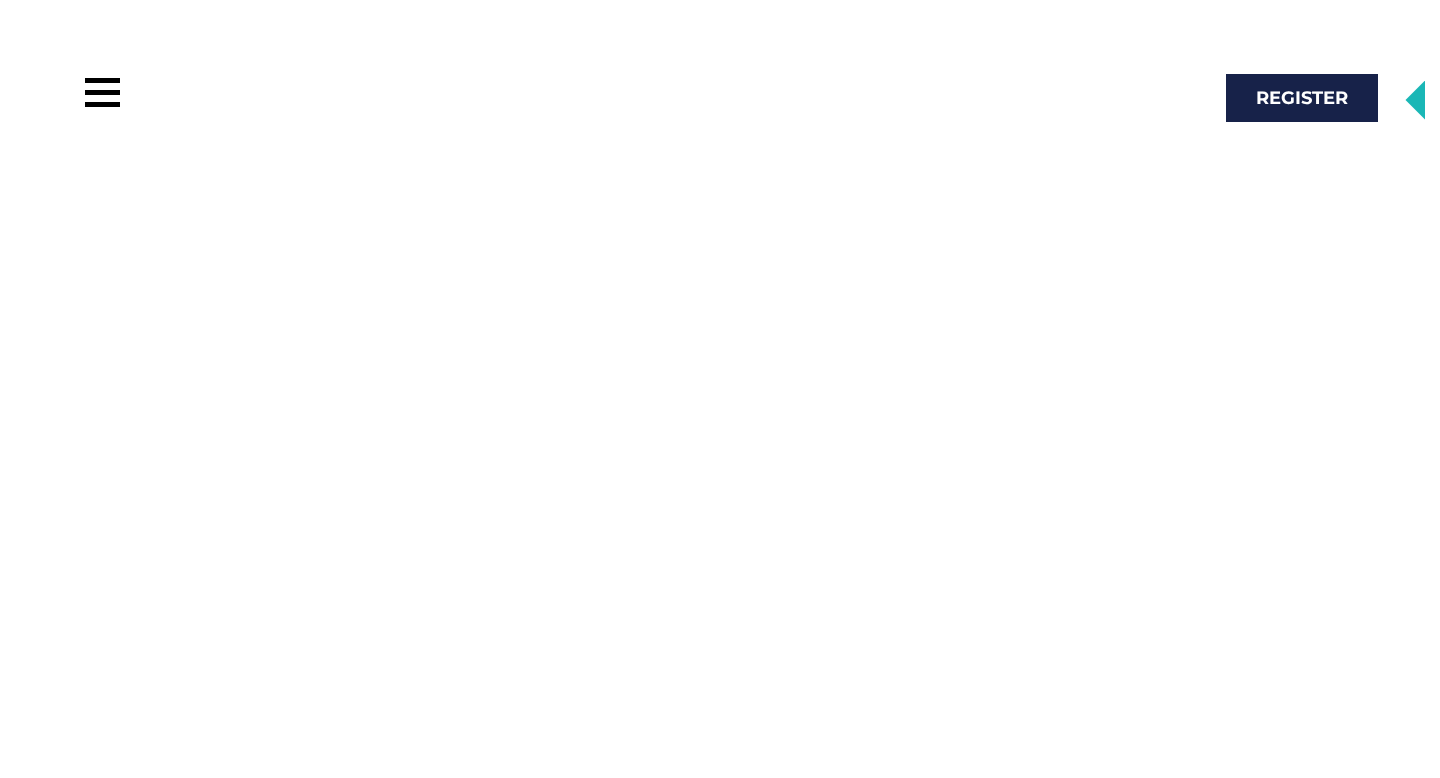 scroll, scrollTop: 0, scrollLeft: 0, axis: both 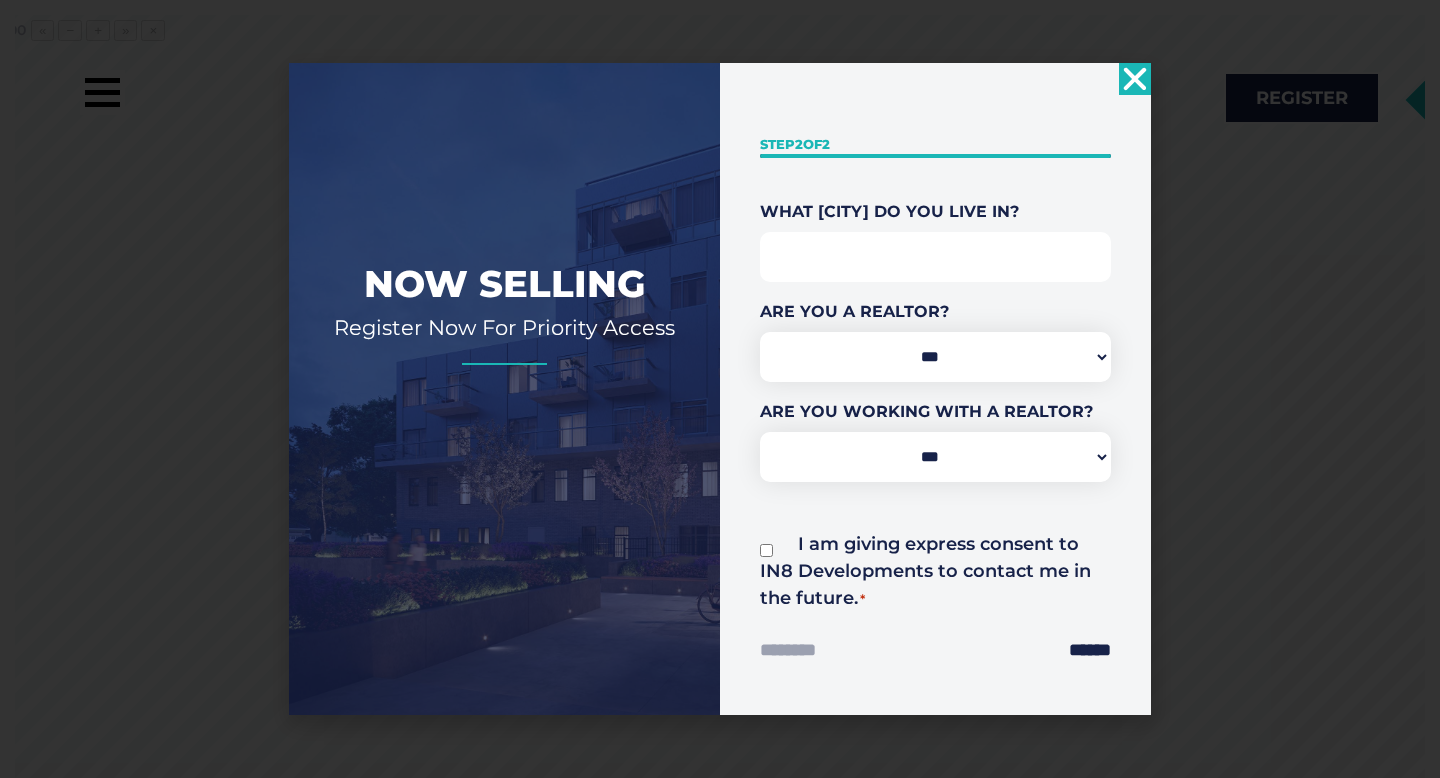 click on "What City Do You Live In?" at bounding box center [935, 257] 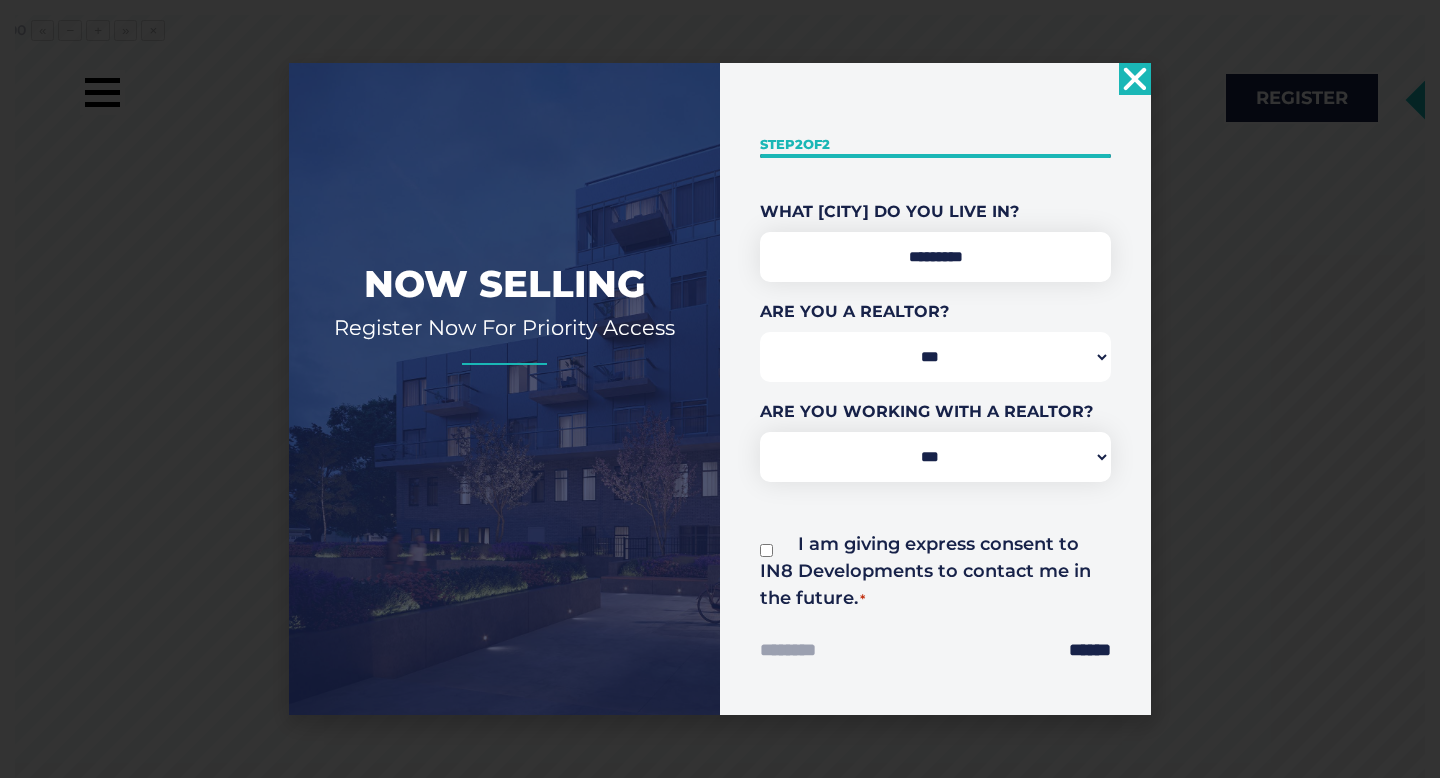 click on "*** *** **" at bounding box center [935, 357] 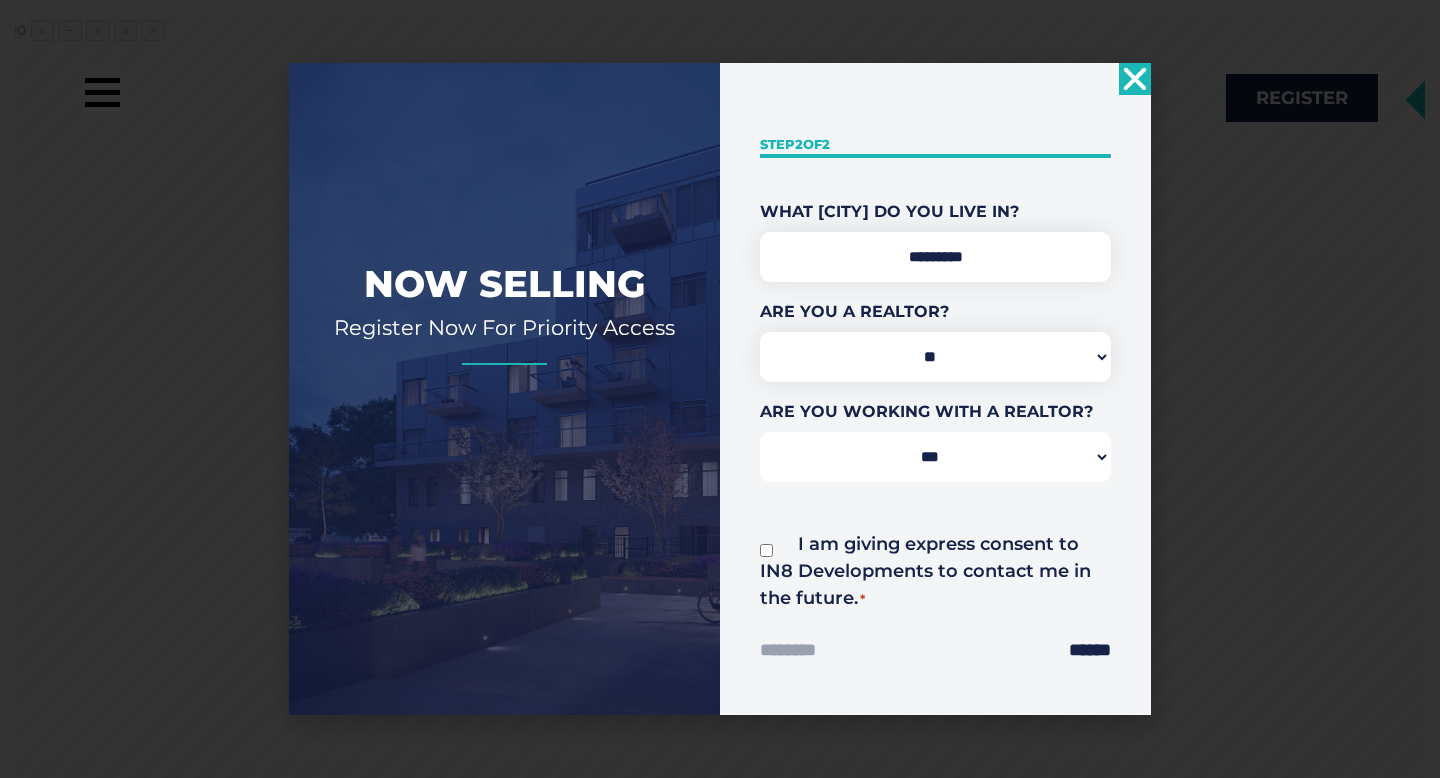 click on "*** *** **" at bounding box center [935, 457] 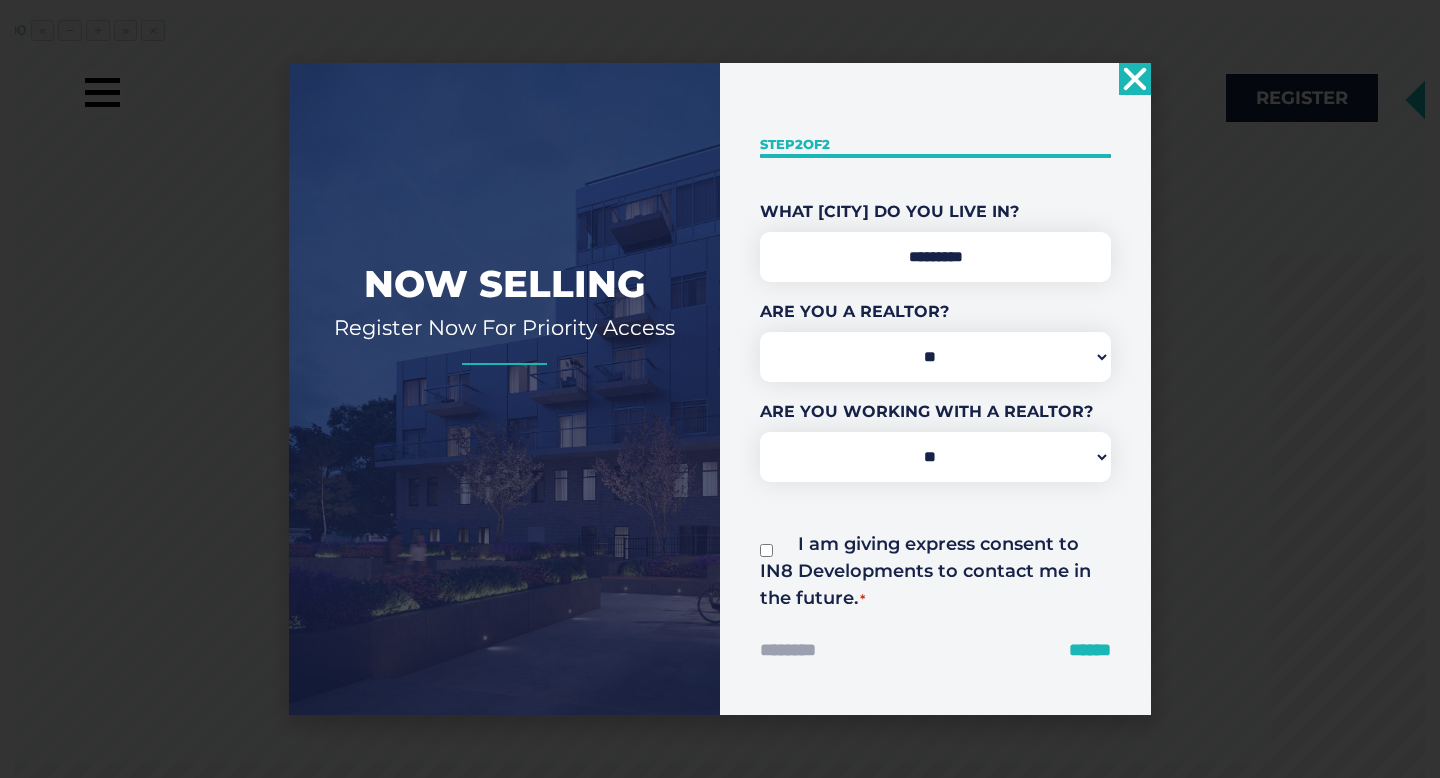 click on "******" at bounding box center (1090, 650) 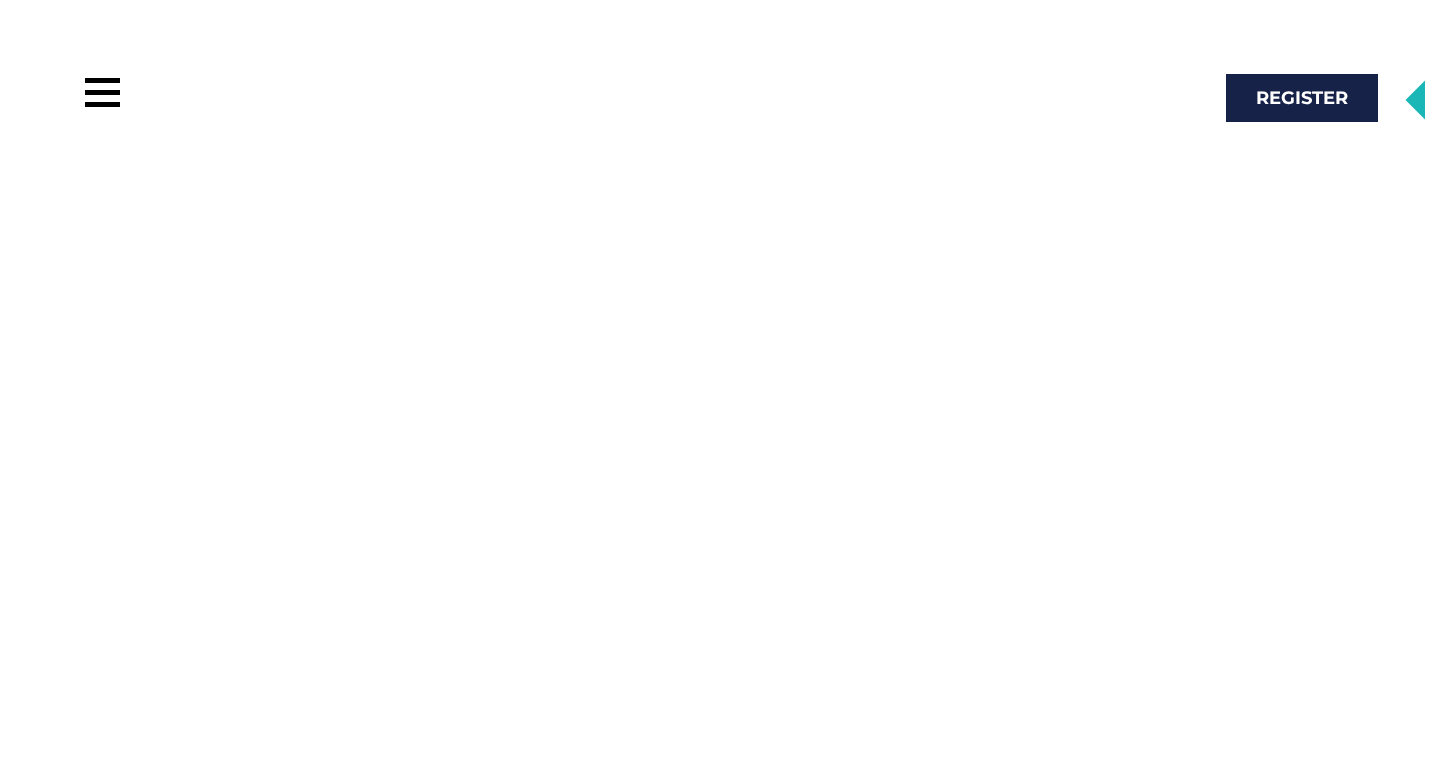scroll, scrollTop: 0, scrollLeft: 0, axis: both 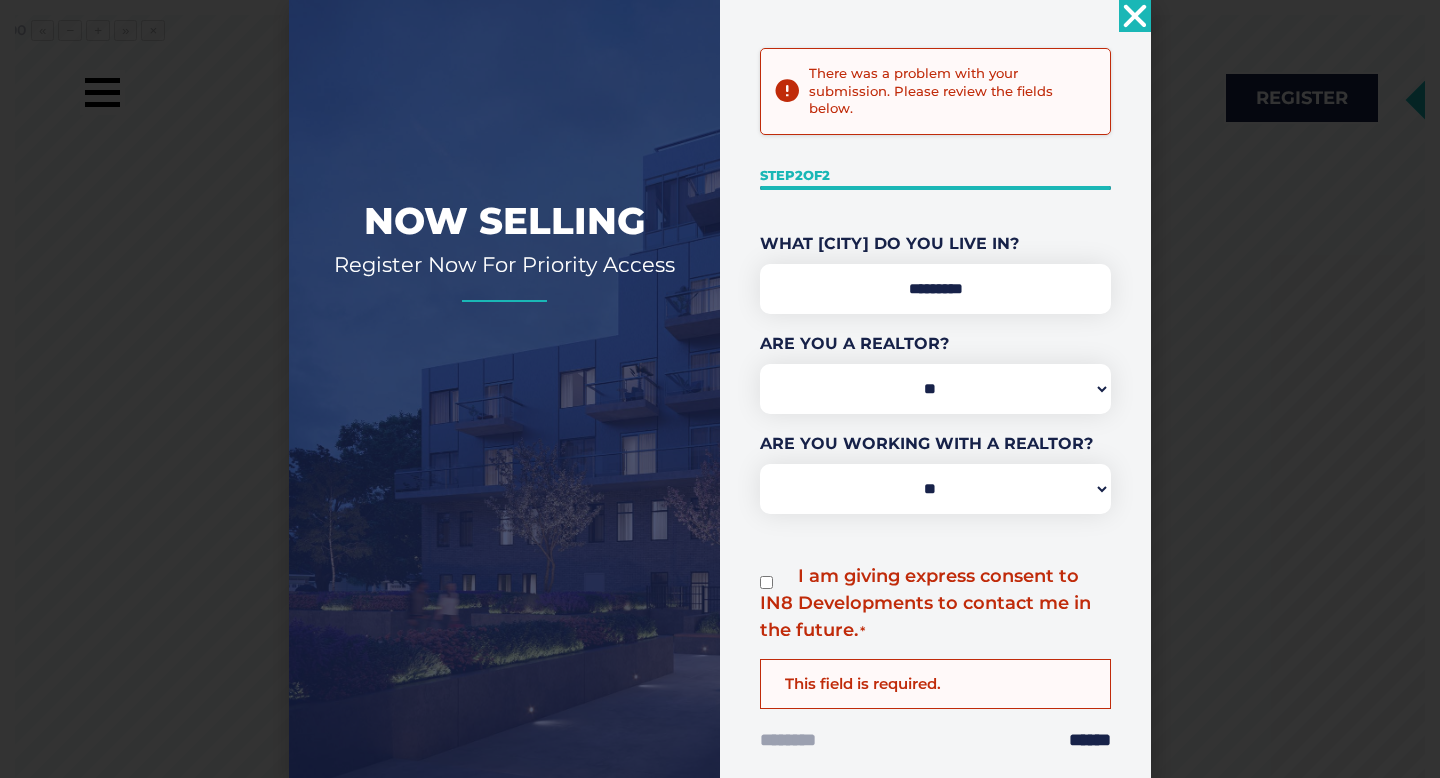 click on "I am giving express consent to IN8 Developments to contact me in the future. *" at bounding box center (935, 610) 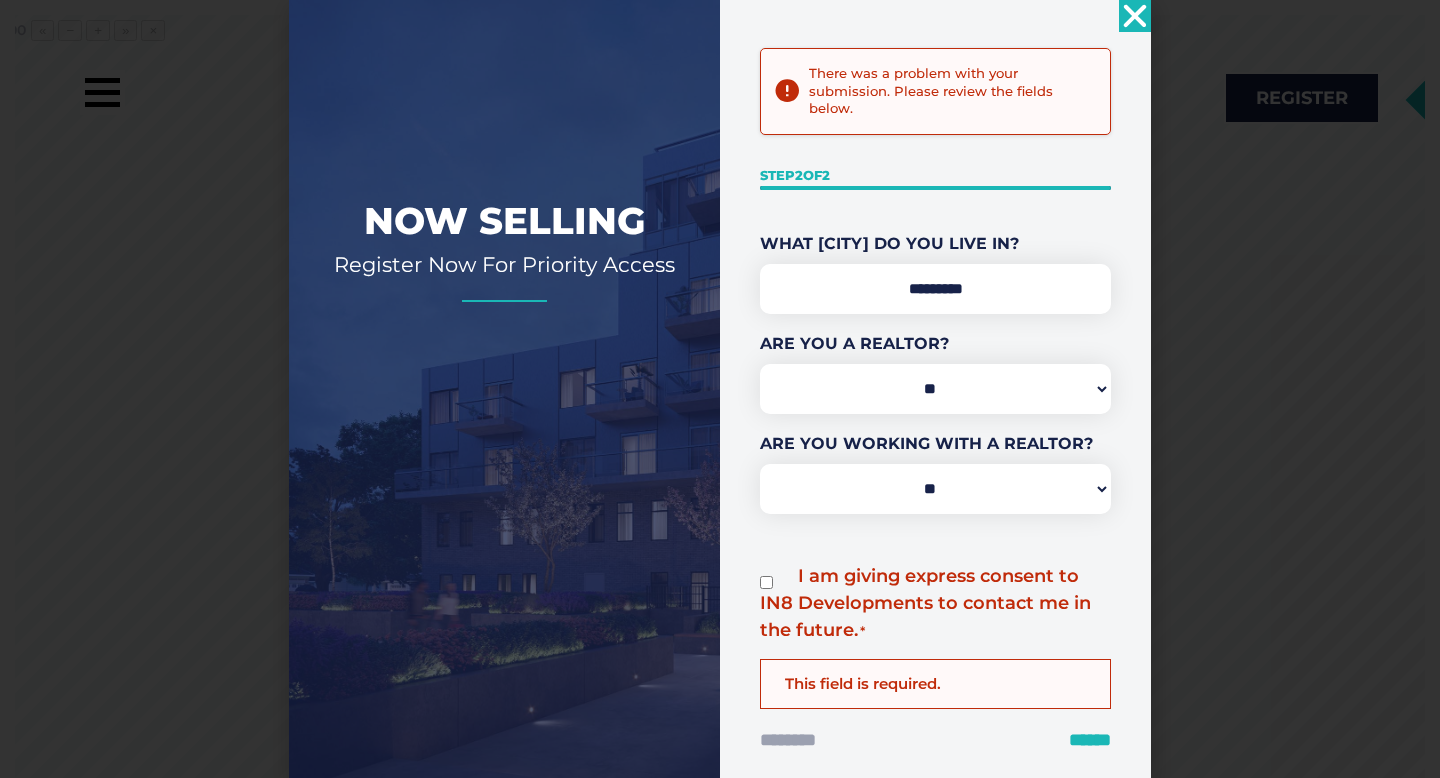 click on "******" at bounding box center (1090, 740) 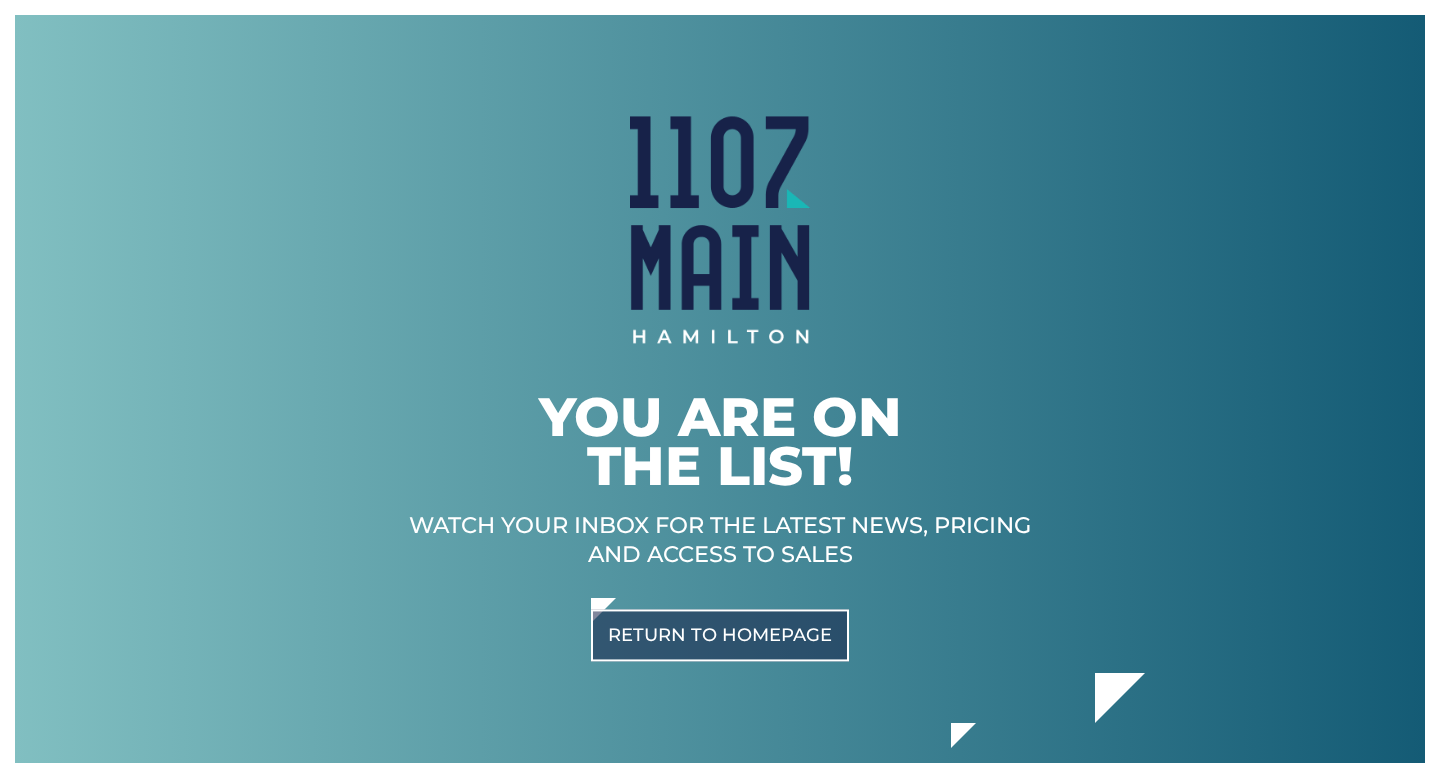 scroll, scrollTop: 0, scrollLeft: 0, axis: both 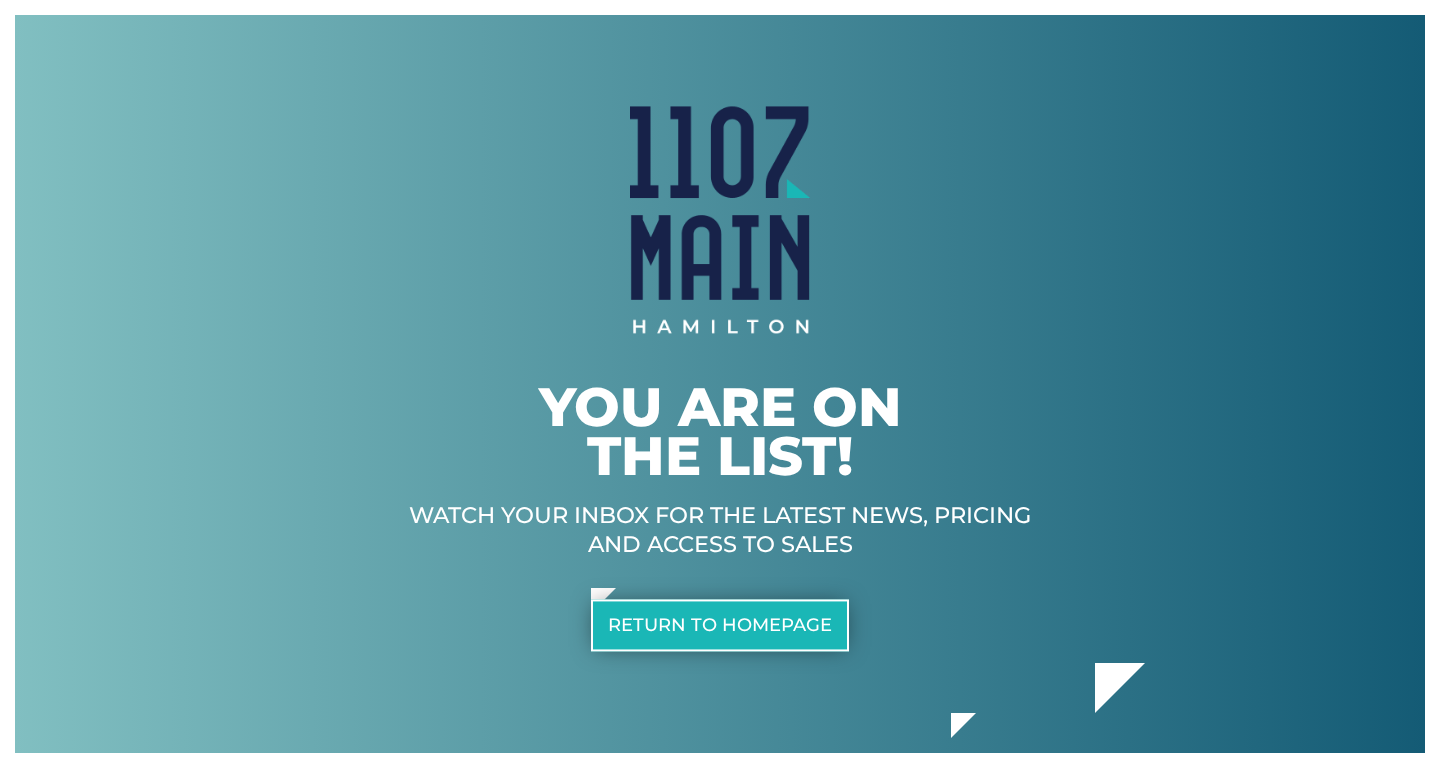 click on "Return to homepage" at bounding box center [720, 626] 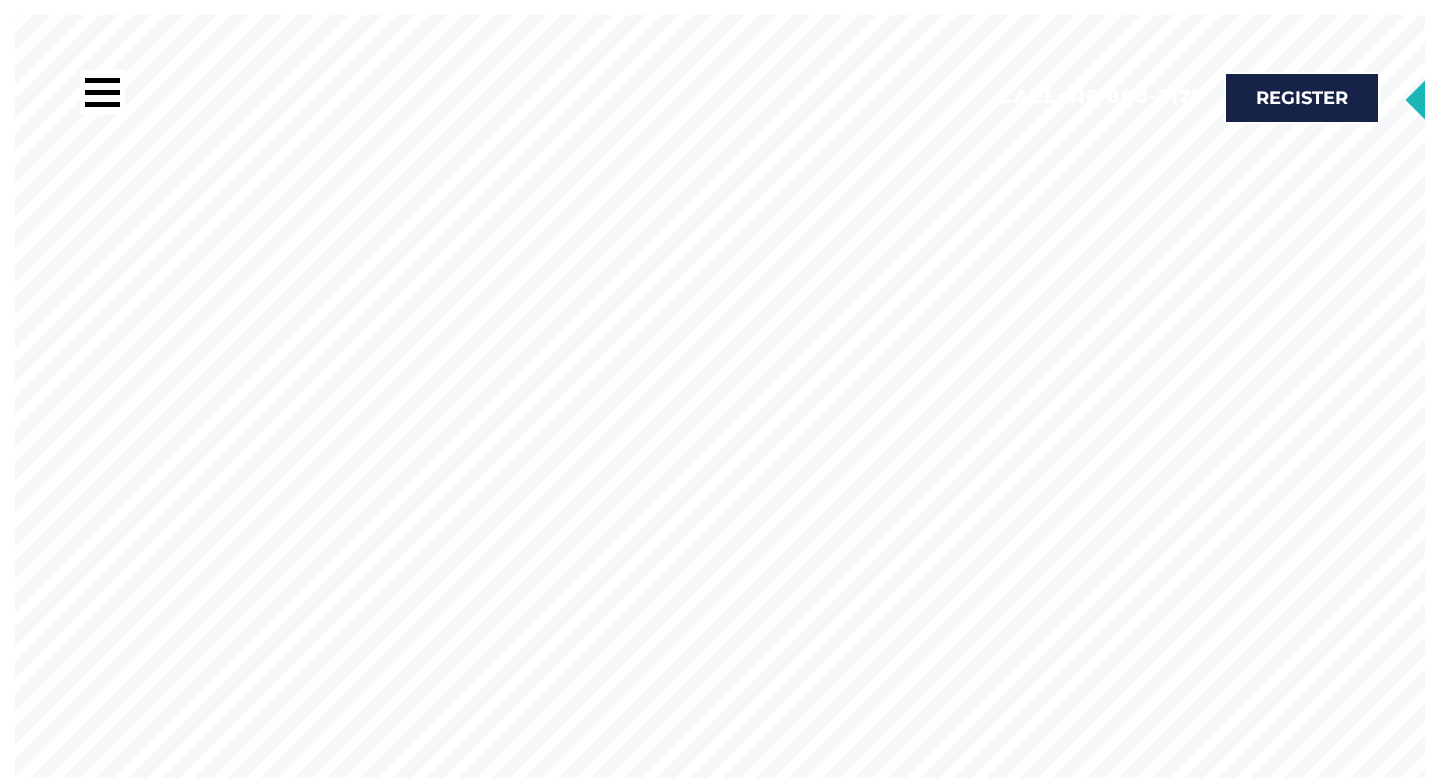 scroll, scrollTop: 0, scrollLeft: 0, axis: both 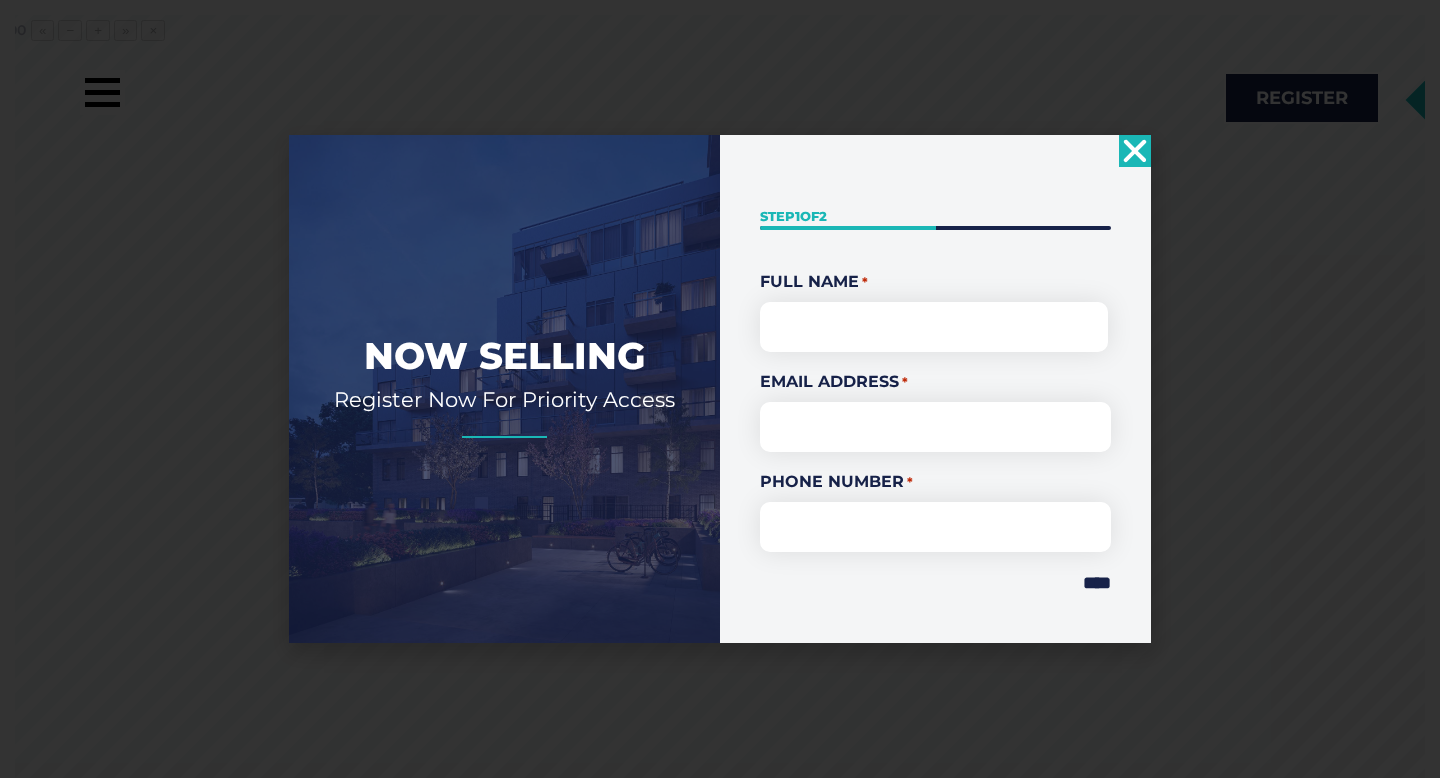 click on "" * " indicates required fields
Step  1  of  2
50%
Full Name *
First
Email Address *
Phone Number *
****
What City Do You Live In? Are You A Realtor? *** *** ** Are You Working With A Realtor? *** *** ** Consent" at bounding box center [935, 388] 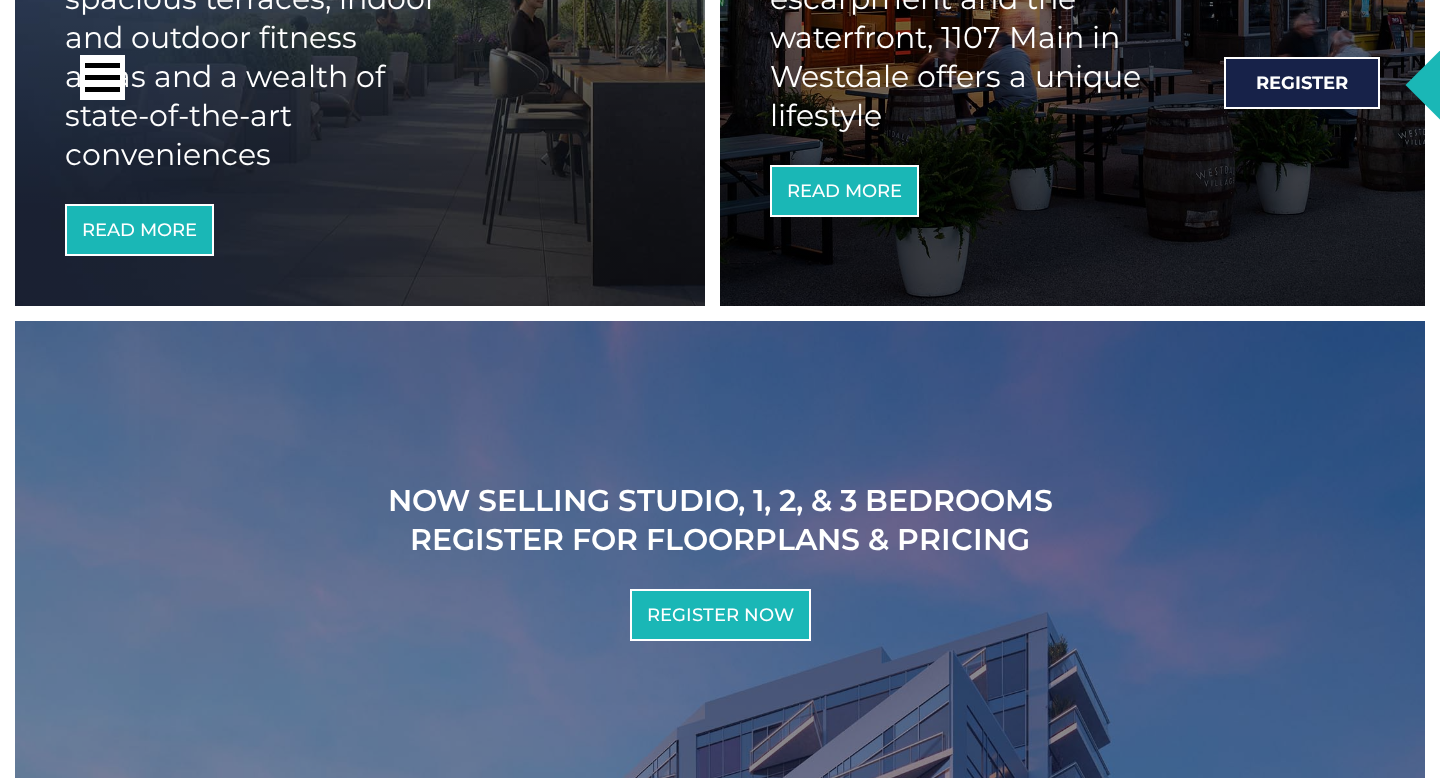scroll, scrollTop: 2535, scrollLeft: 0, axis: vertical 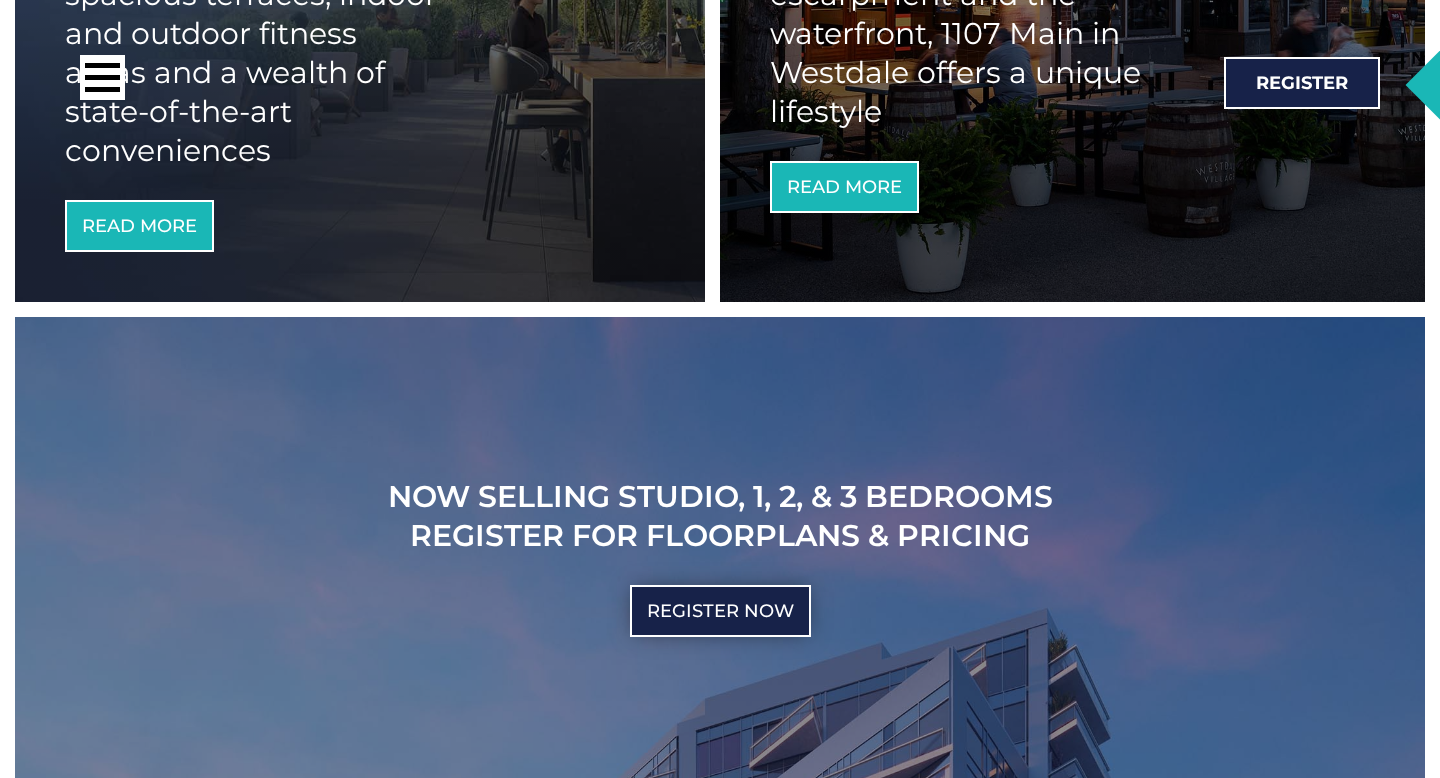 click on "Register Now" at bounding box center [720, 611] 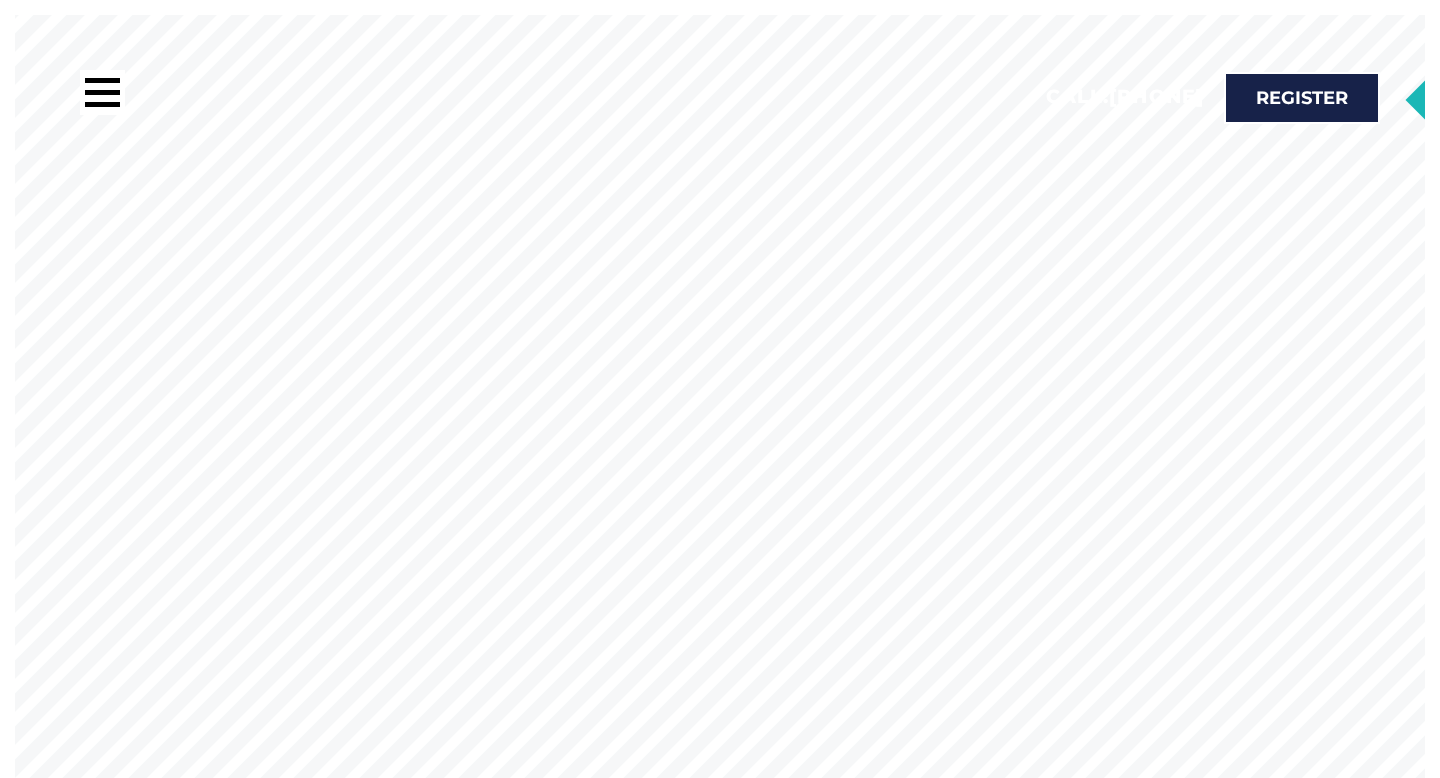 scroll, scrollTop: 0, scrollLeft: 0, axis: both 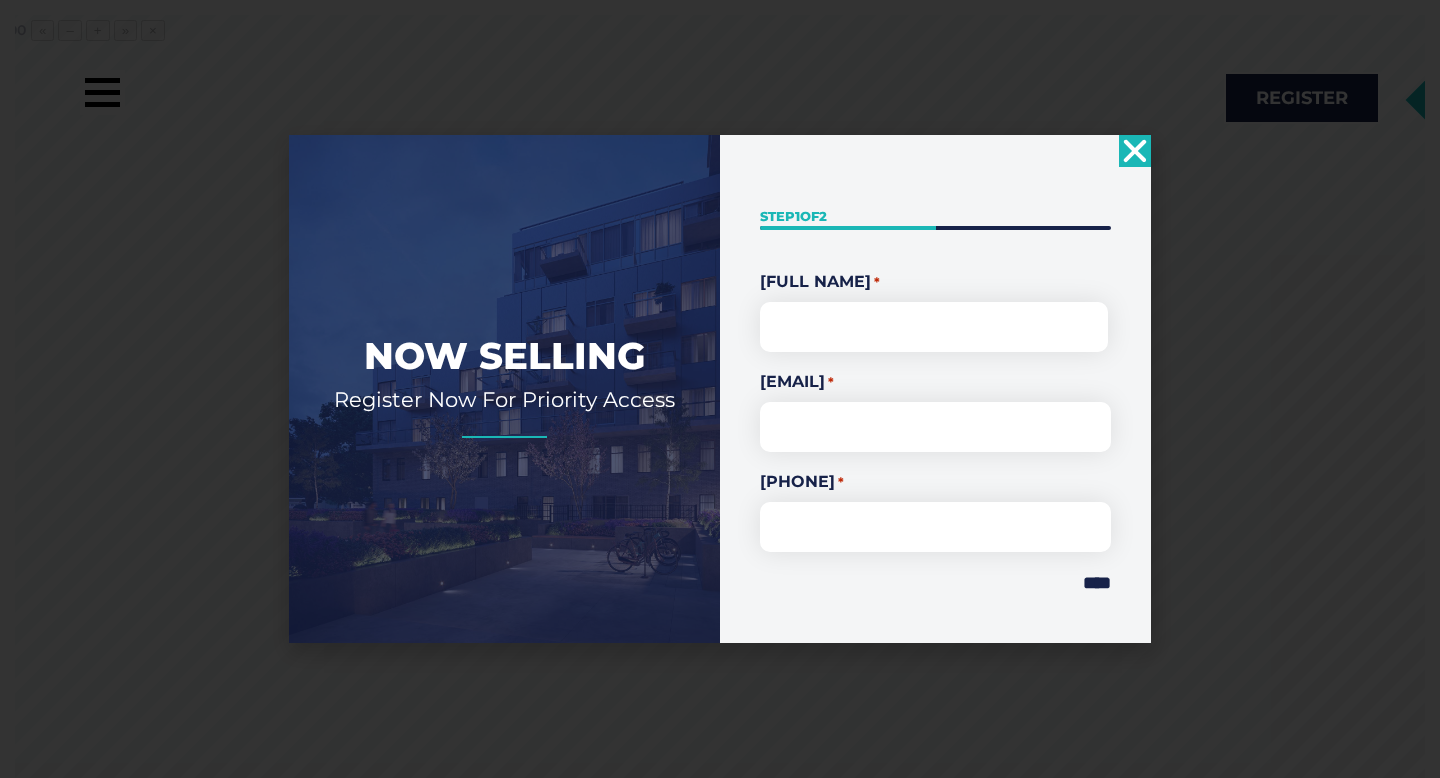 click at bounding box center (1135, 151) 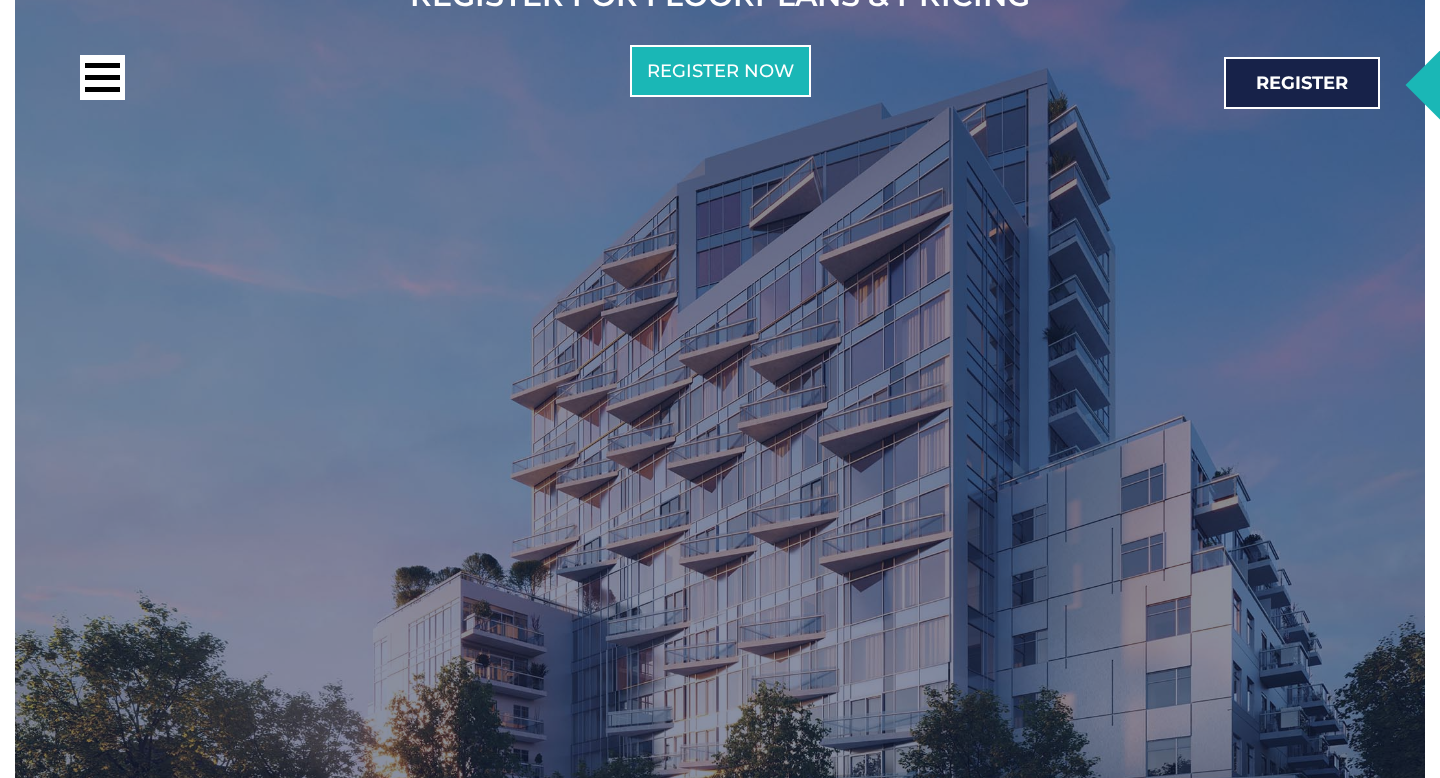scroll, scrollTop: 3003, scrollLeft: 0, axis: vertical 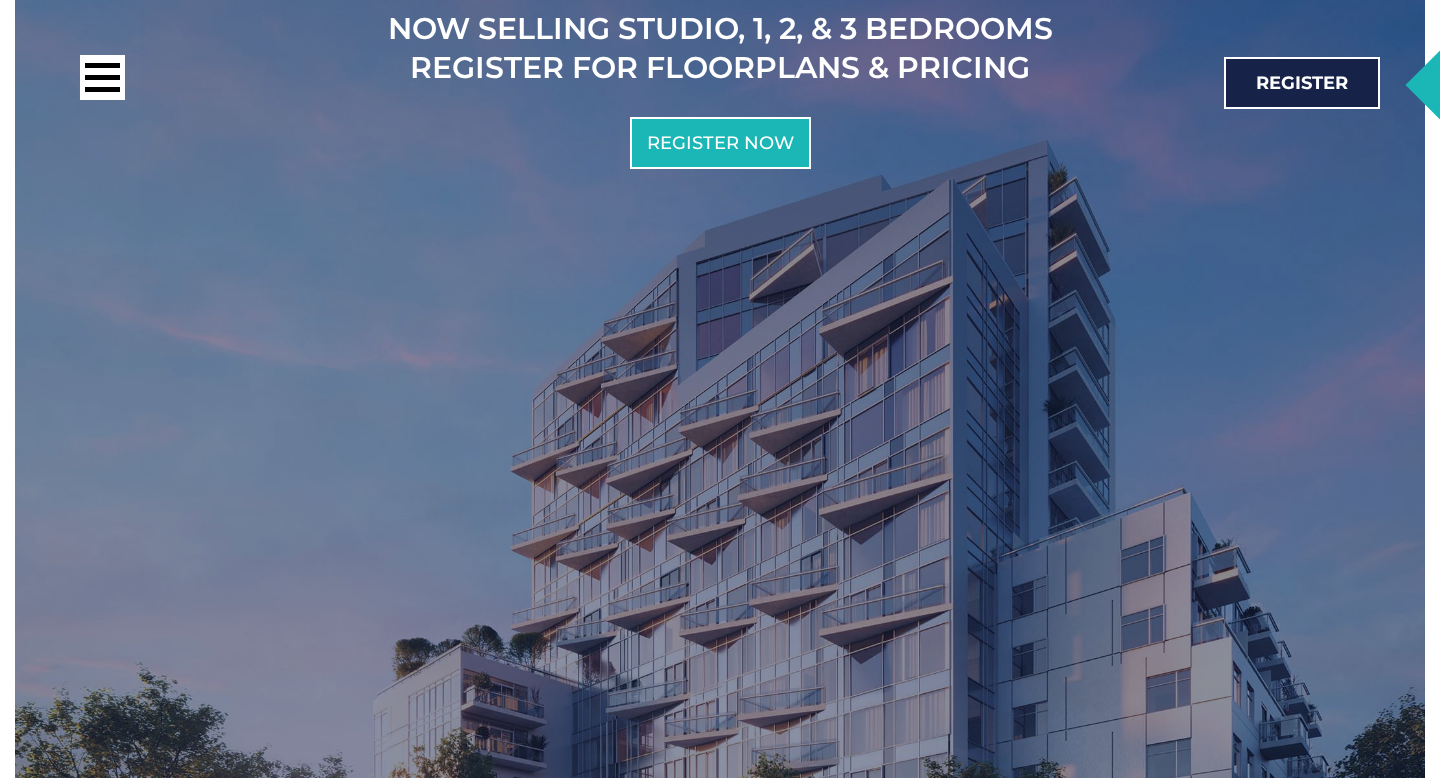 click on "Call: [PHONE] Register" at bounding box center [705, 82] 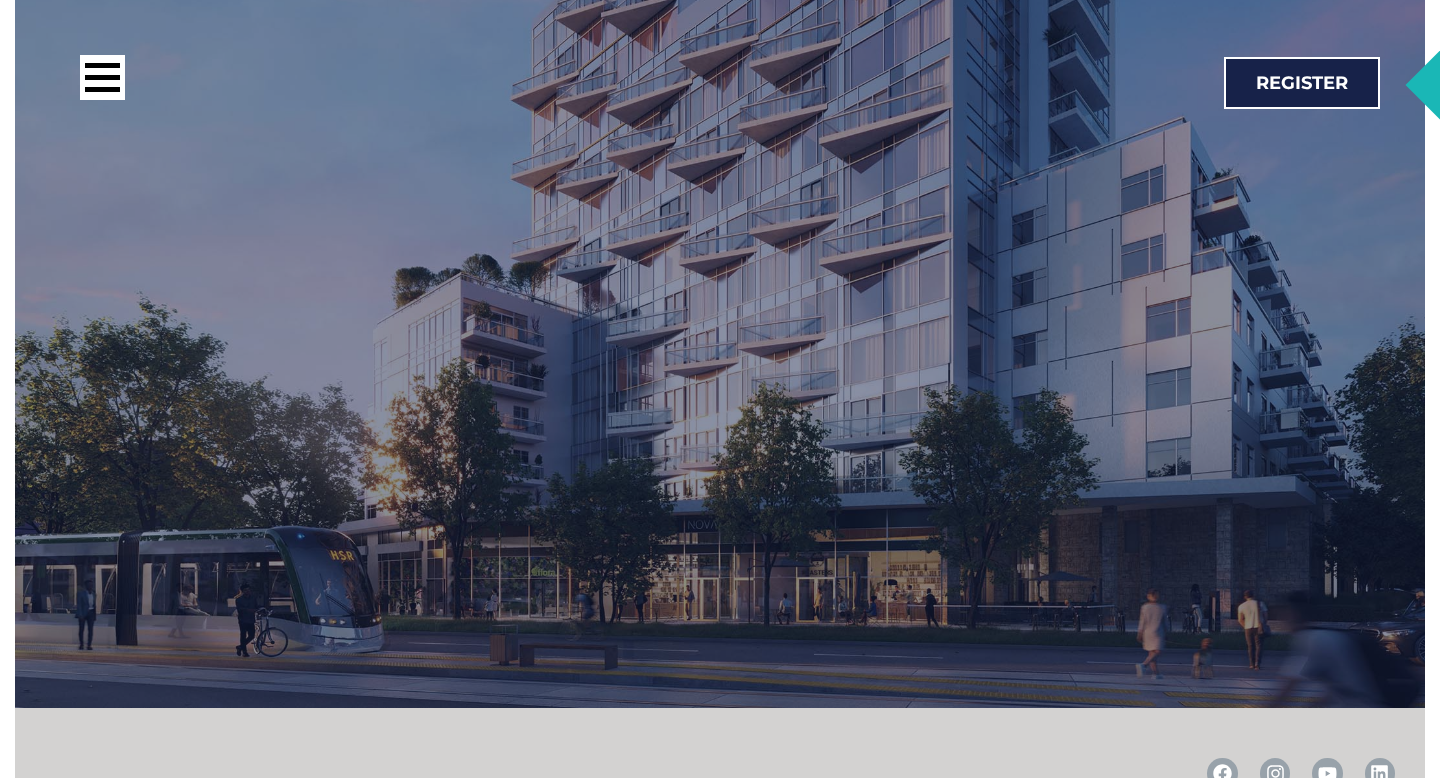 scroll, scrollTop: 3096, scrollLeft: 0, axis: vertical 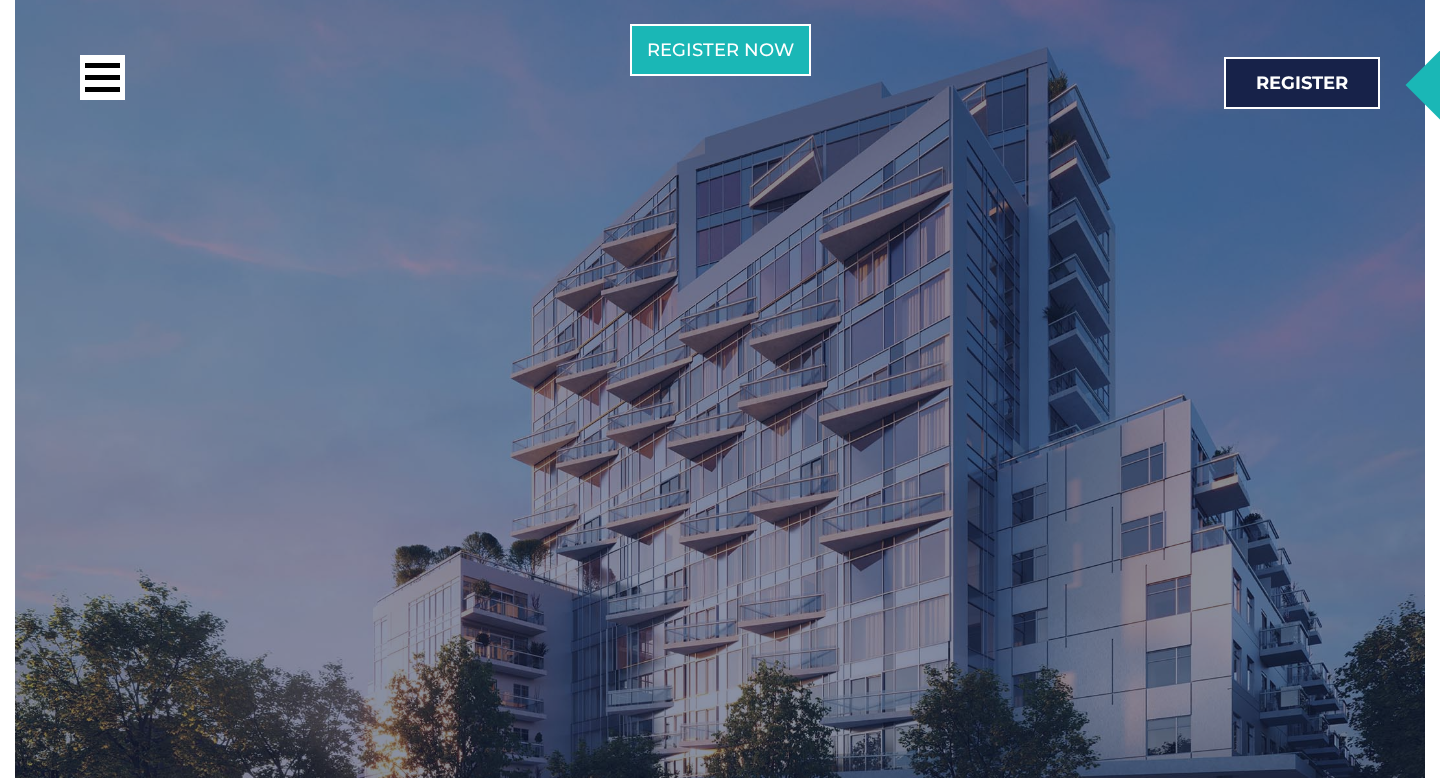 click on "Call:  416-800-3129
Register" at bounding box center (705, 82) 